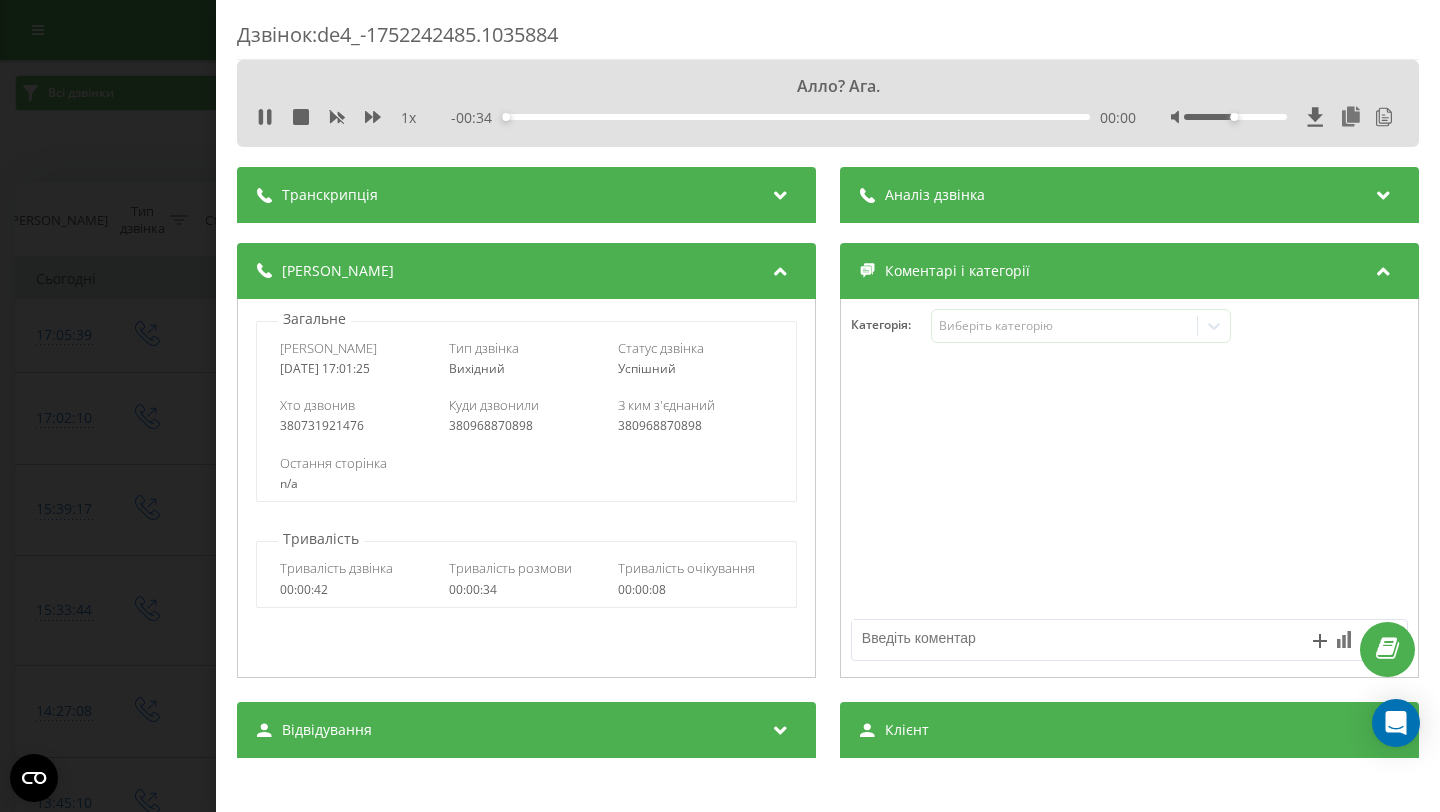 scroll, scrollTop: 0, scrollLeft: 0, axis: both 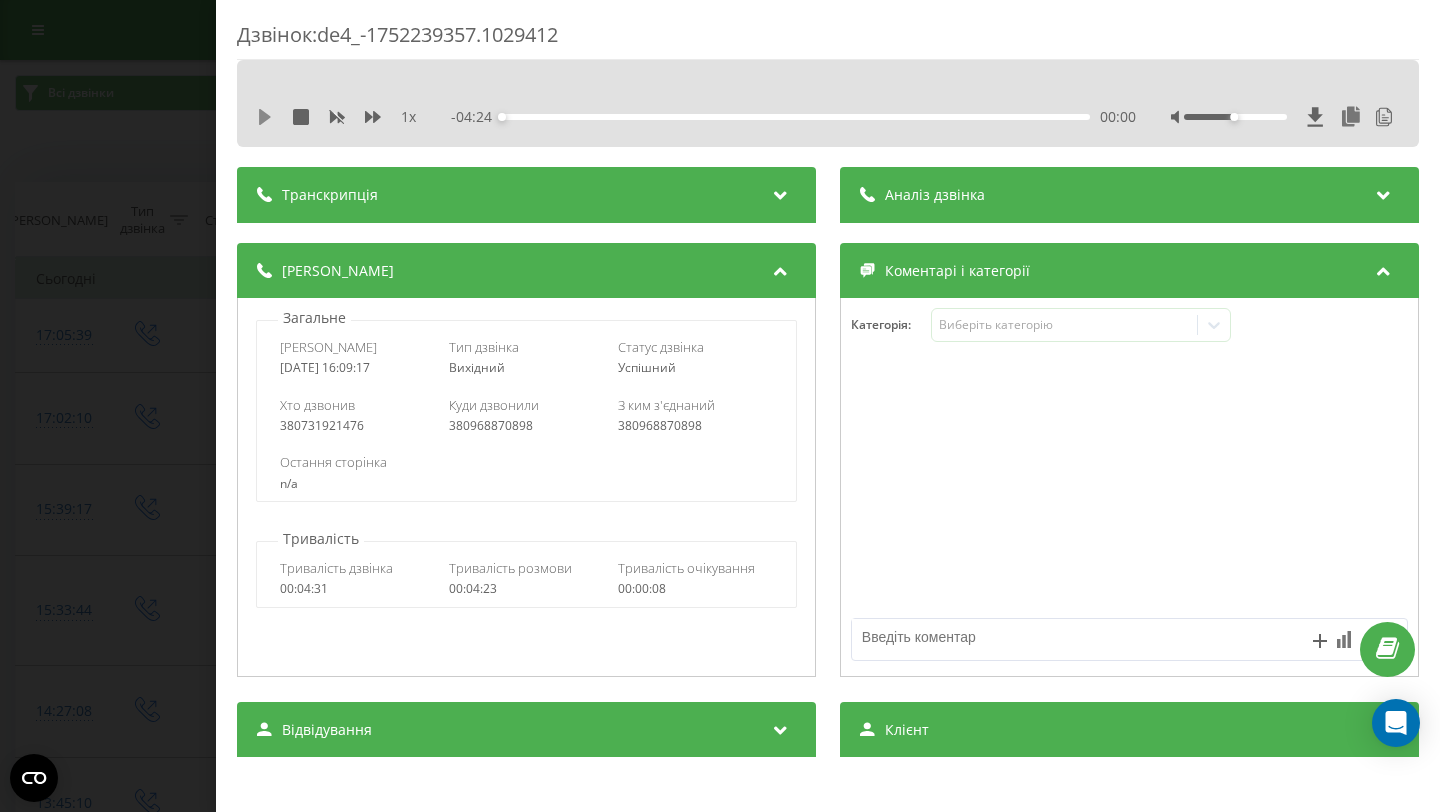click 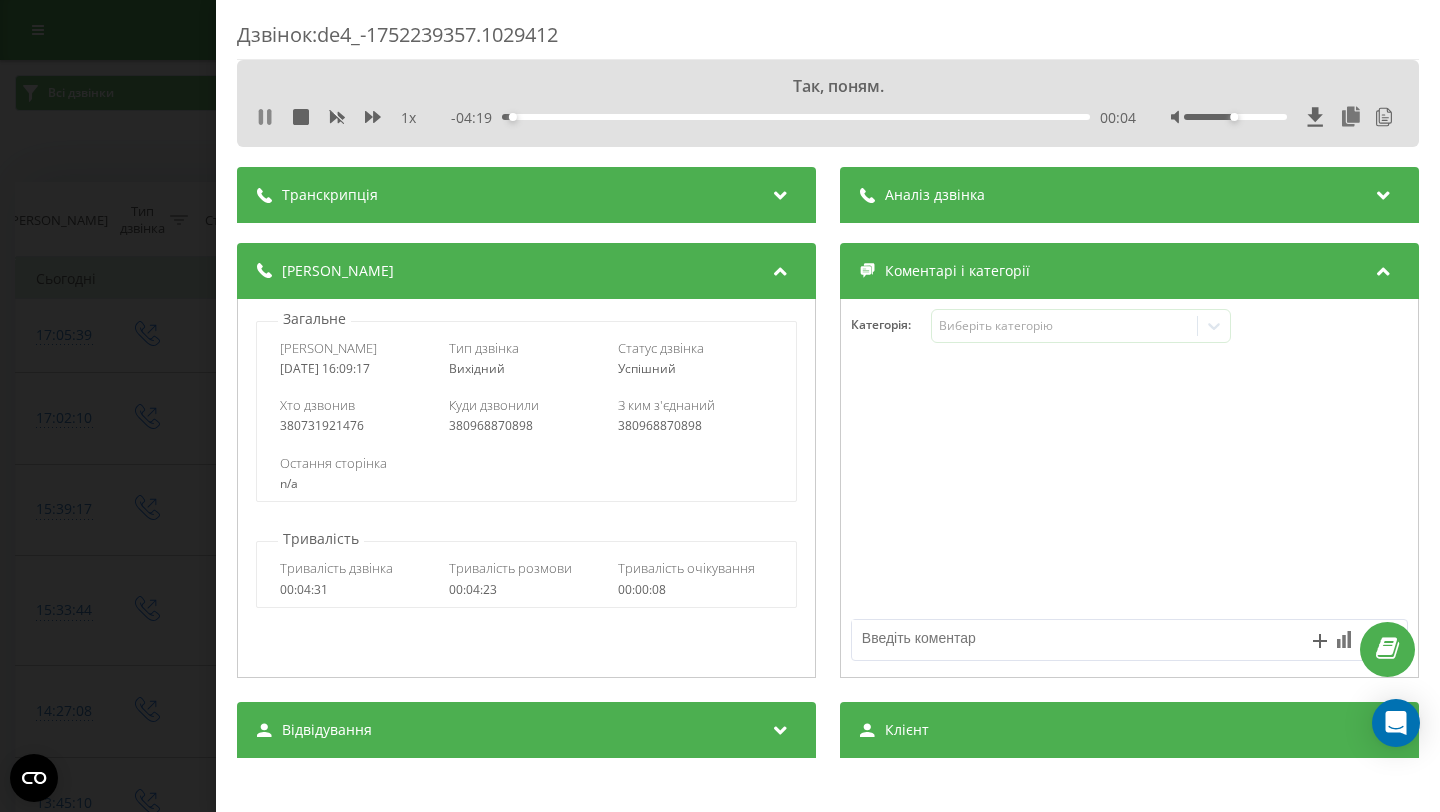 click 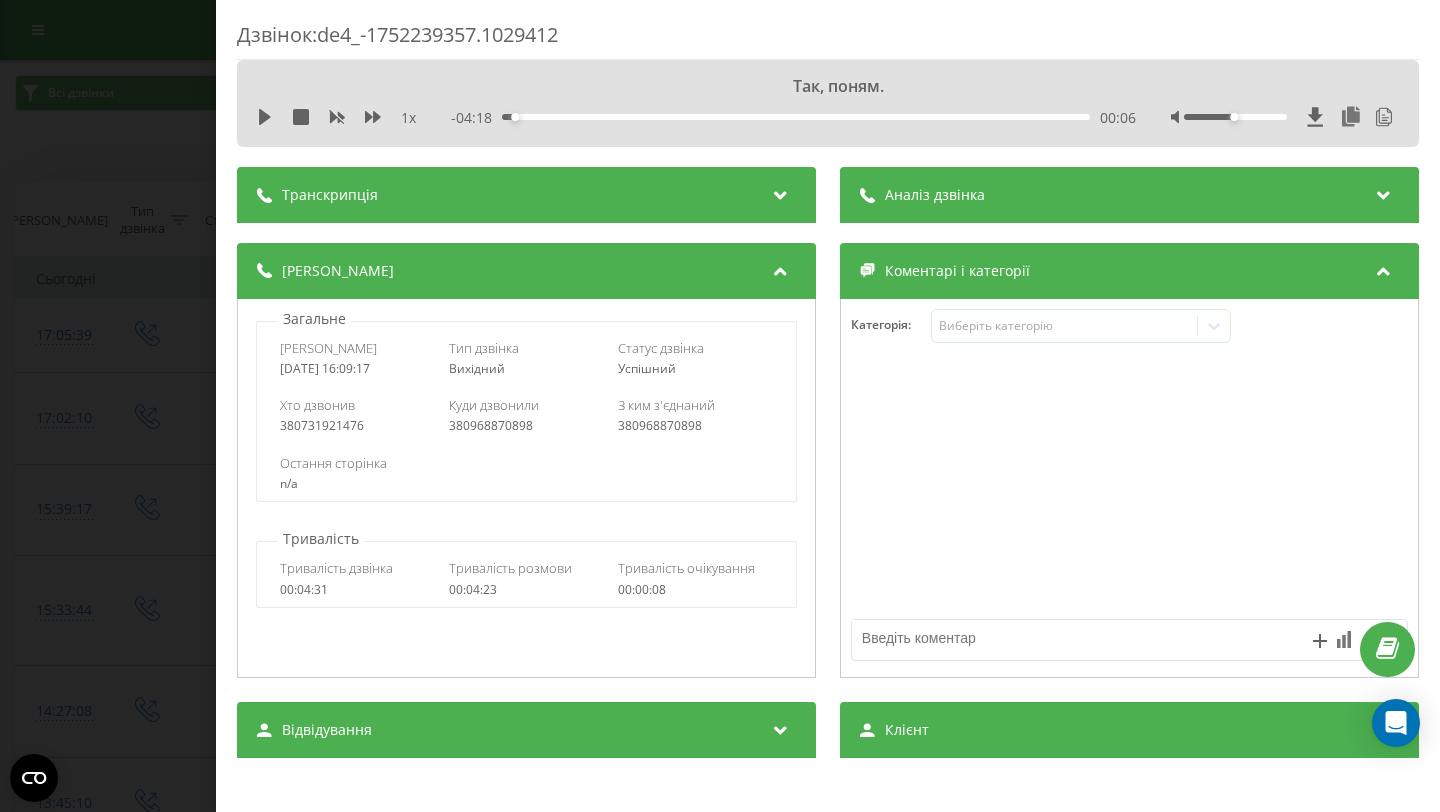 click on "Дзвінок :  de4_-1752239357.1029412 Так, поням.   1 x  - 04:18 00:06   00:06   Транскрипція 00:00 Алло. 00:01 Анна, доброго дня. 00:02 Так, поням. 00:04 Це Богдан Фінмат. 00:06 Угу. 00:07 І я бачу, що вчора на вебінарі ви там завантажували собі чекав і зацікавились цим. 00:10 Угу. 00:17 Хочу би трошечки з вами поспілкуватися. 00:17 Угу. 00:19 Ми вже раніше спілкувалися до вебінару з вами. 00:22 І хотілося би якийсь фідбек почути від вас, чи було цікаво, чи якісь питання ви для себе підчерпнули. 00:32 Досить непоганий був вебінар. 00:36 Не можу сказати, що практичний, але непоганий. 00:36 Угу. 00:37 Угу. 00:39 Угу. 00:40 00:43 Угу. 00:45 00:49 00:53" at bounding box center [720, 406] 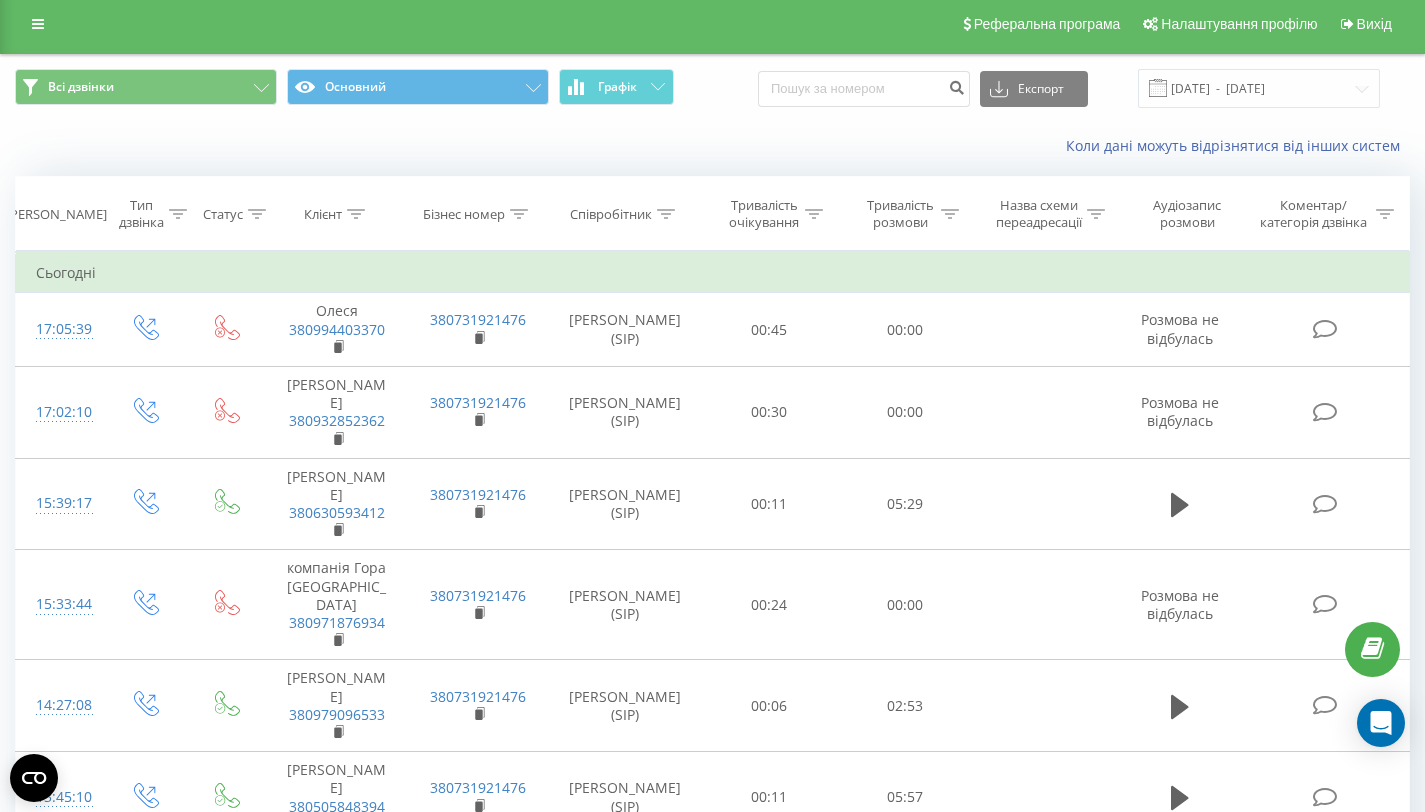scroll, scrollTop: 10, scrollLeft: 0, axis: vertical 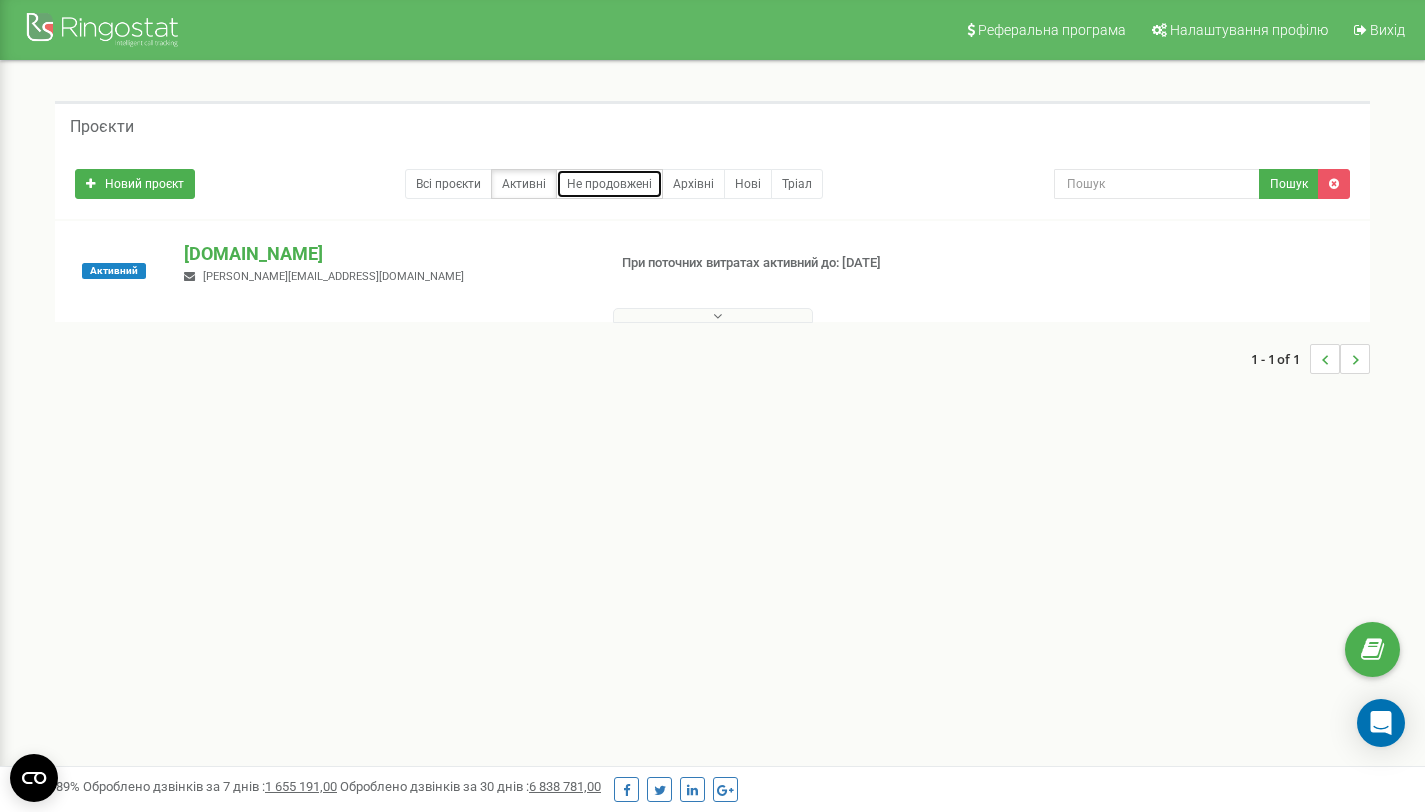 click on "Не продовжені" at bounding box center [609, 184] 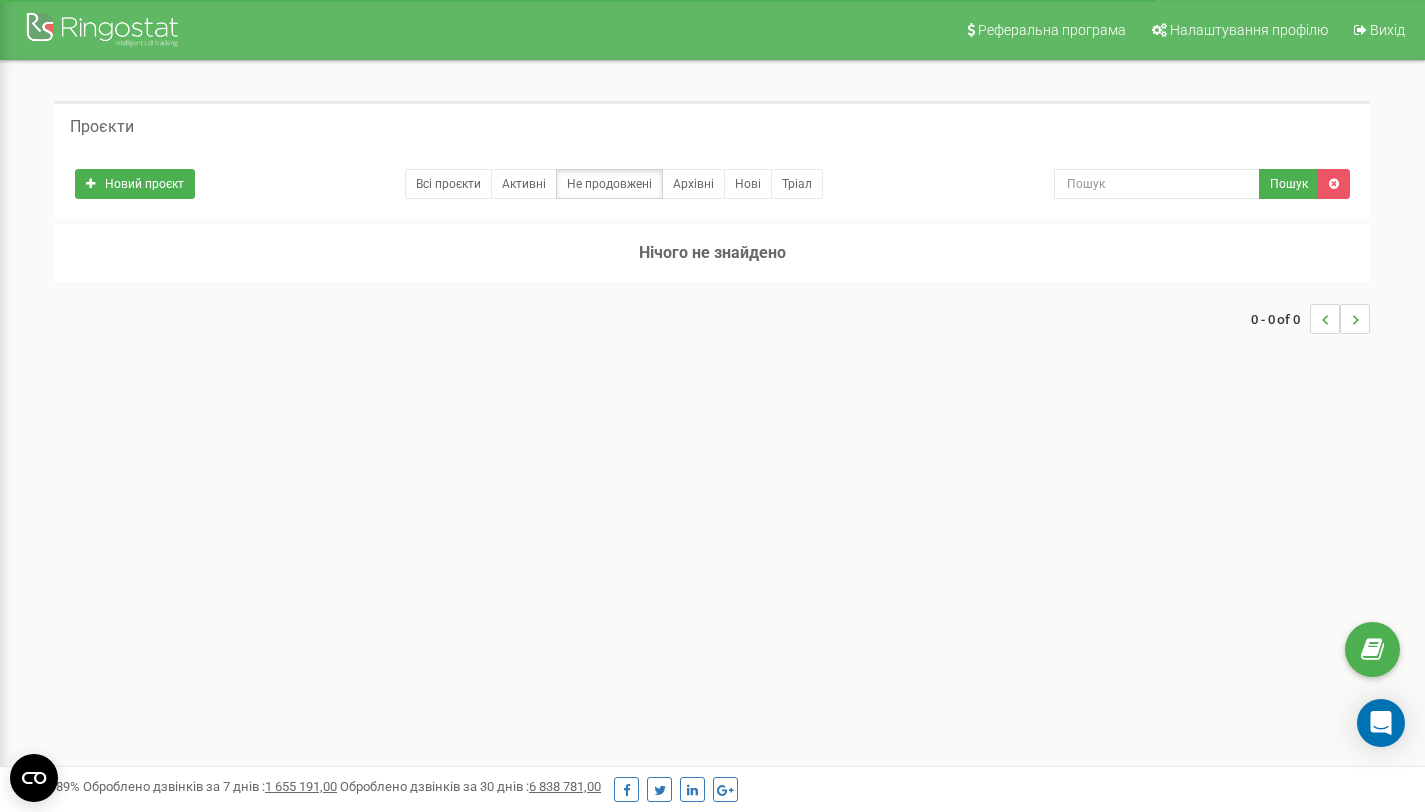 scroll, scrollTop: 0, scrollLeft: 0, axis: both 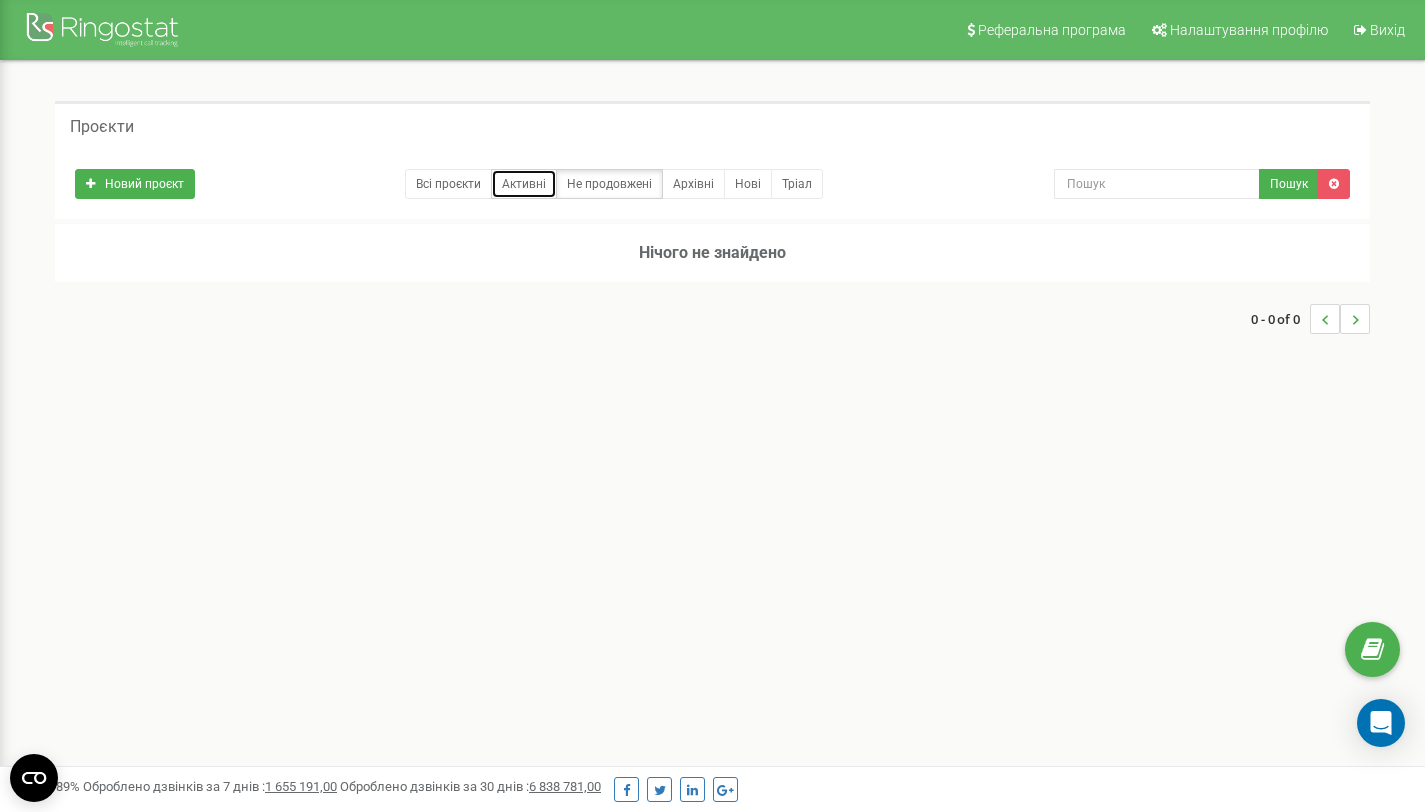 click on "Активні" at bounding box center [524, 184] 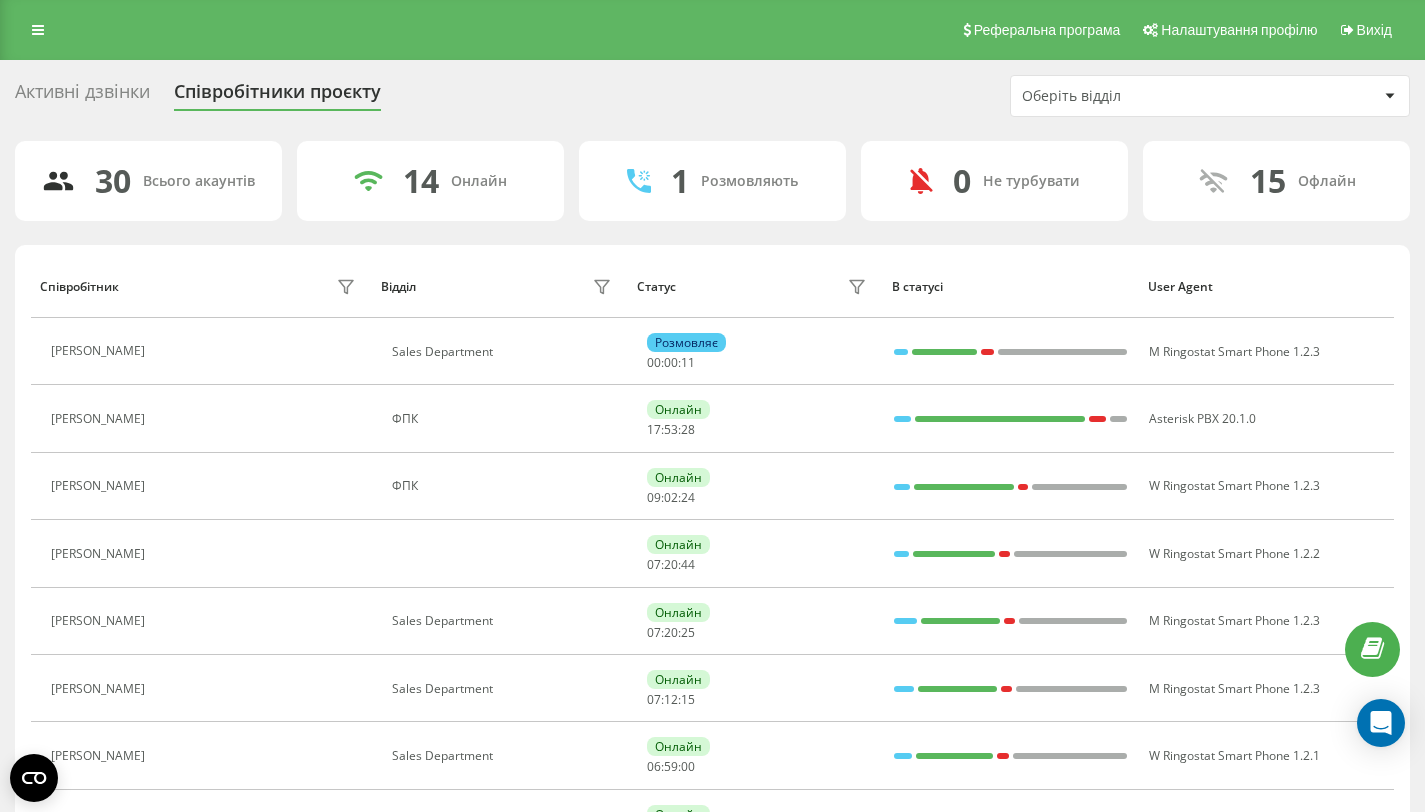 scroll, scrollTop: 339, scrollLeft: 0, axis: vertical 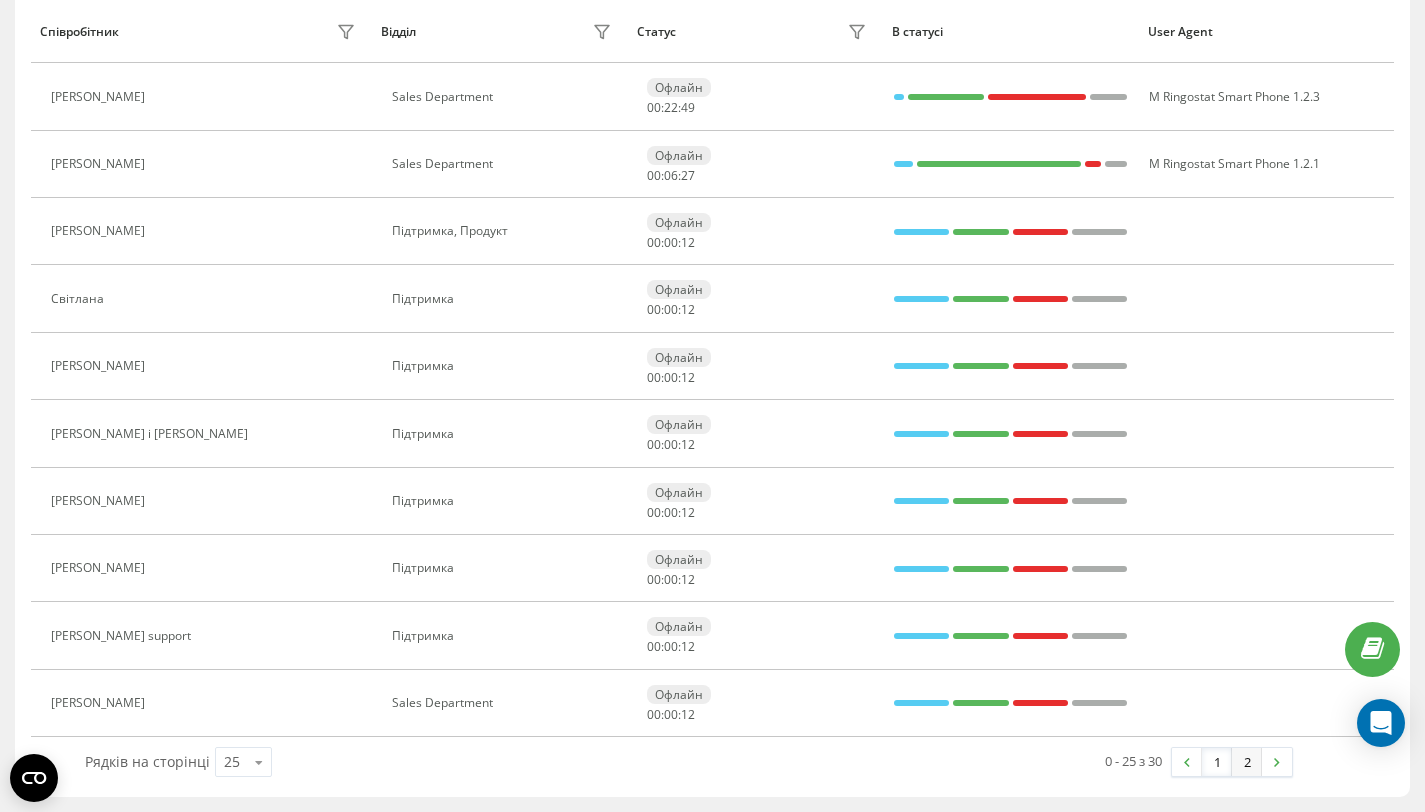 click on "2" at bounding box center (1247, 762) 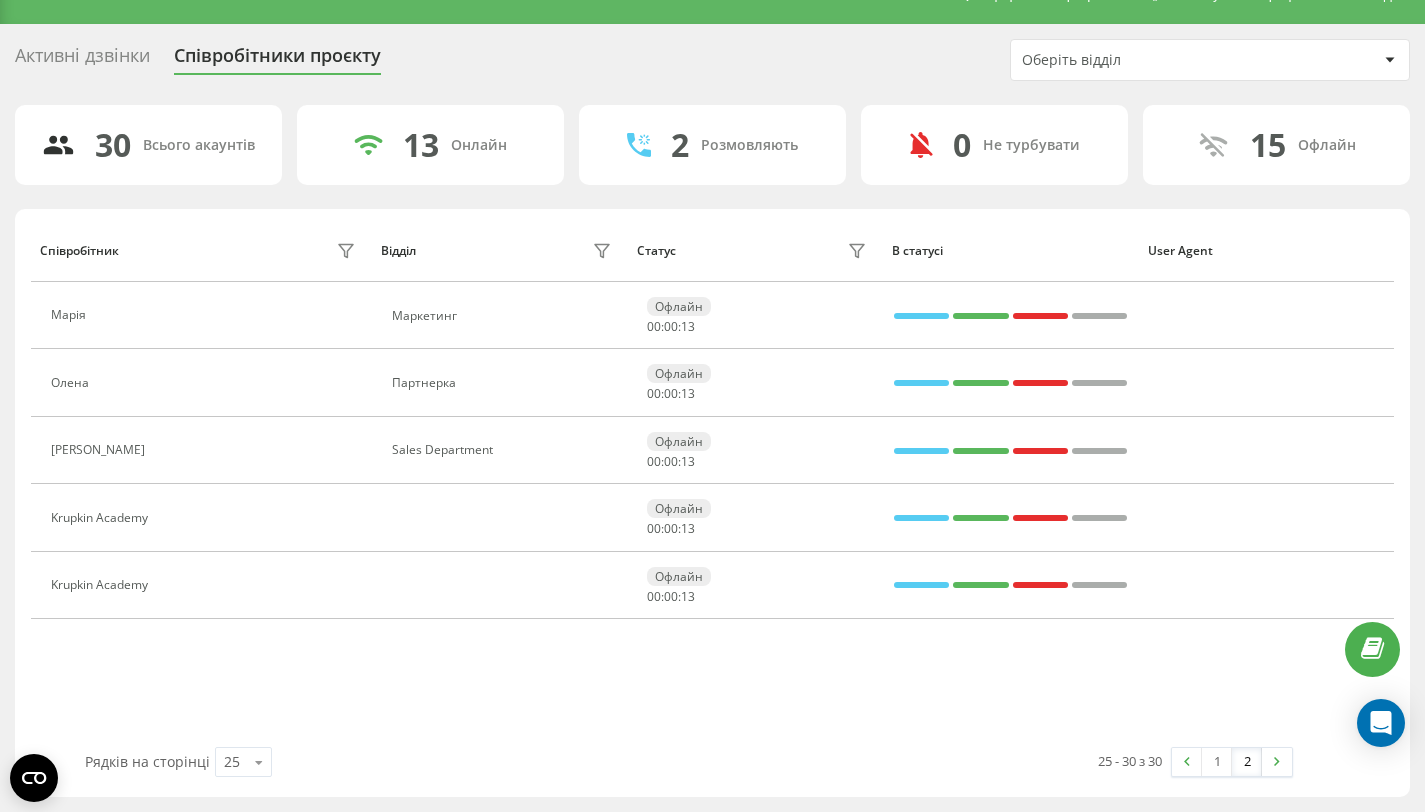 scroll, scrollTop: 36, scrollLeft: 0, axis: vertical 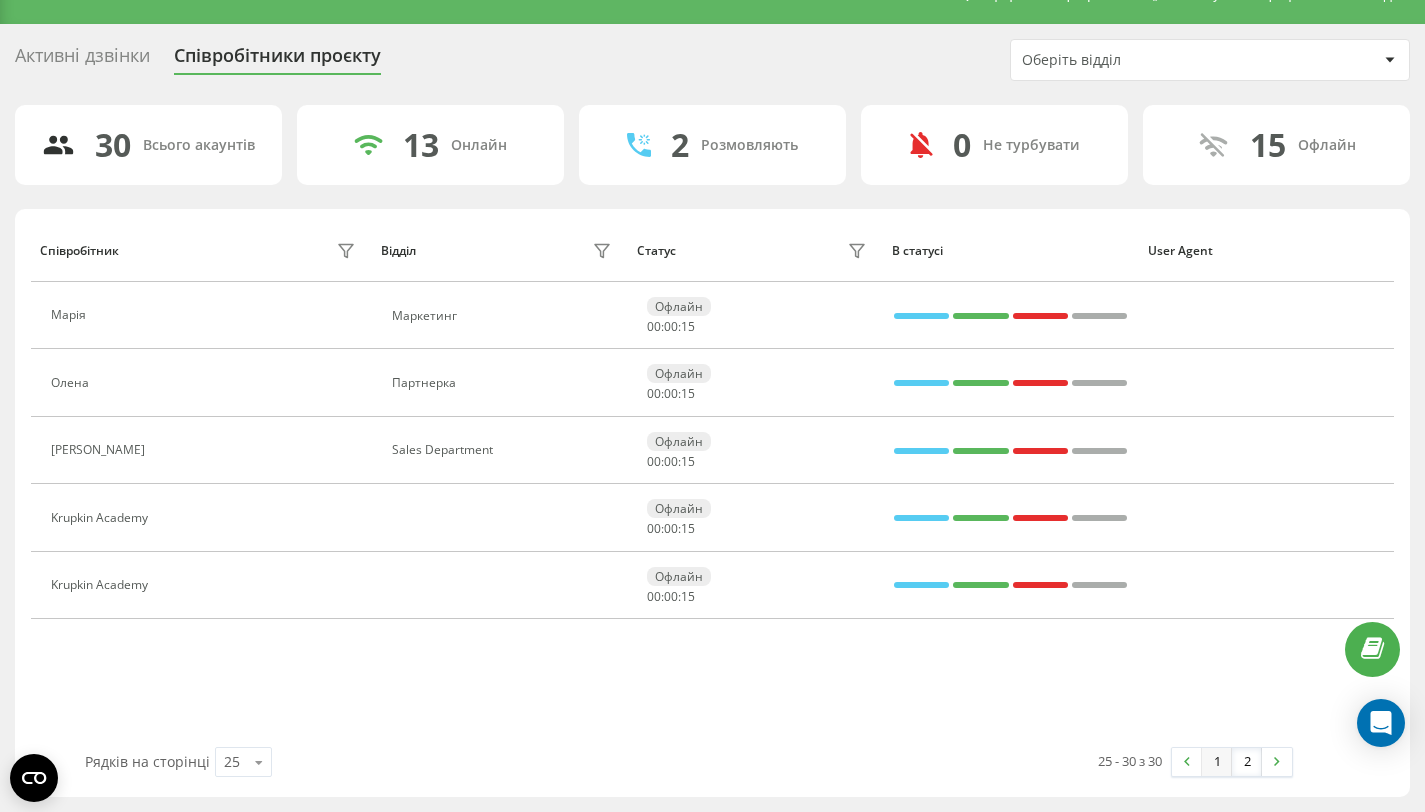click on "1" at bounding box center (1217, 762) 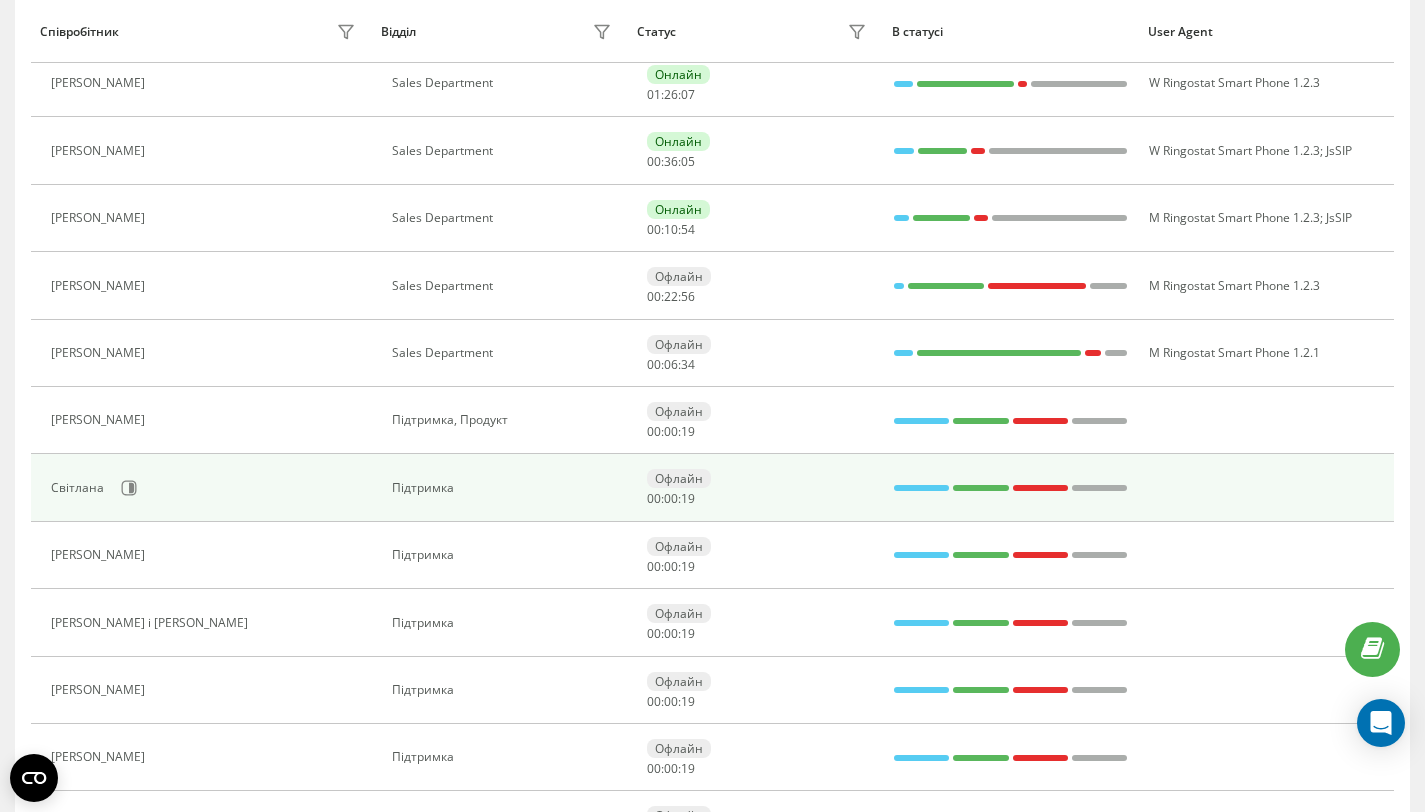 scroll, scrollTop: 1059, scrollLeft: 0, axis: vertical 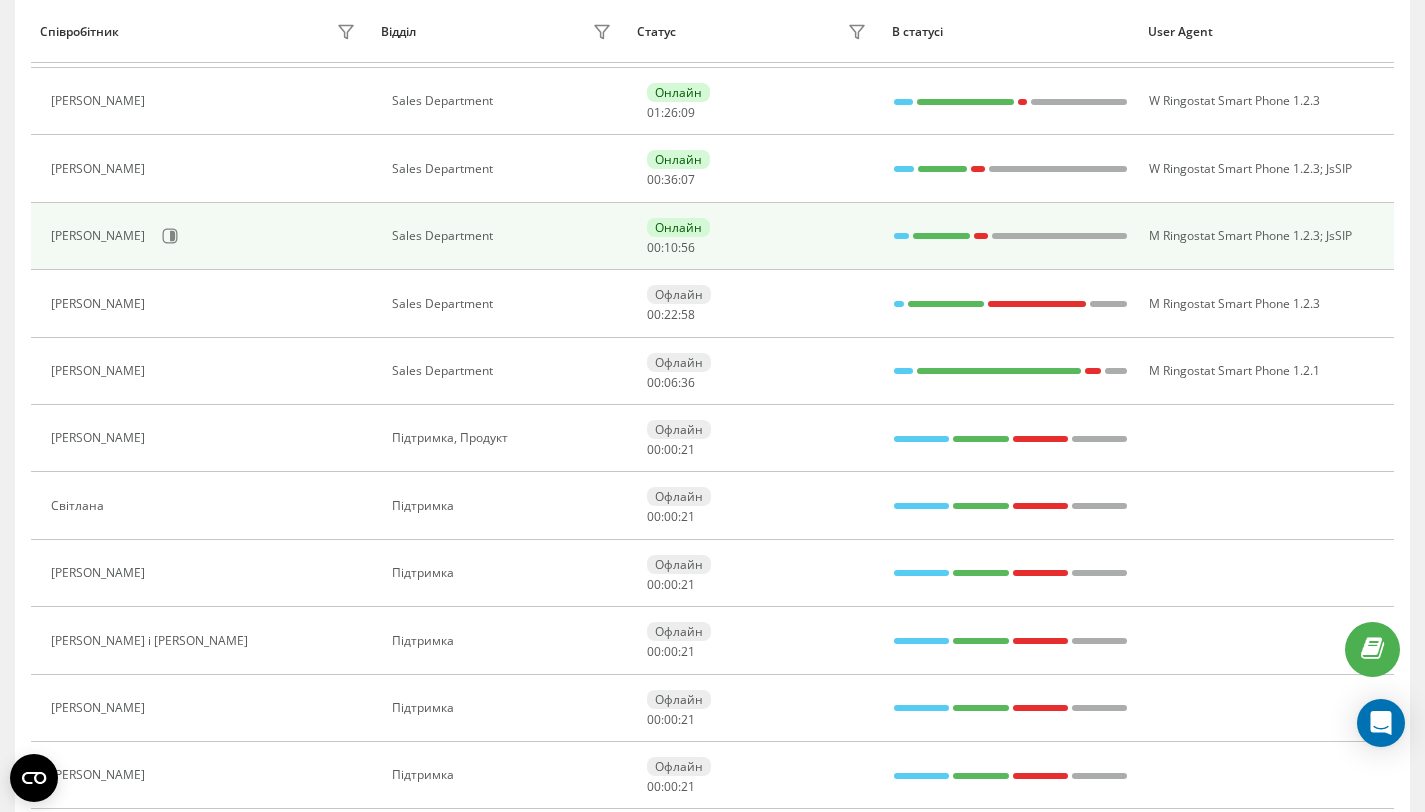 click on "Онлайн 00 : 10 : 56" at bounding box center (759, 236) 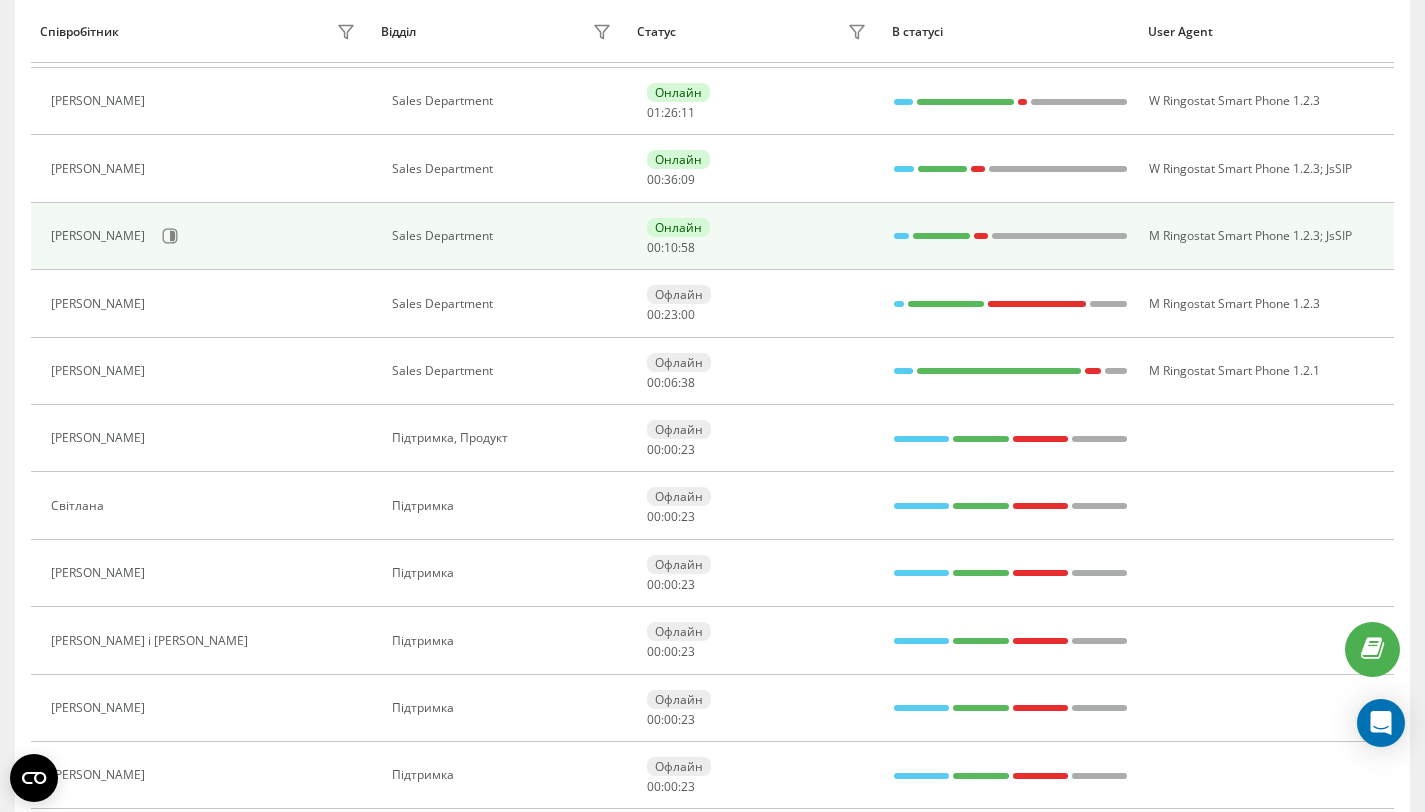 drag, startPoint x: 563, startPoint y: 240, endPoint x: 552, endPoint y: 240, distance: 11 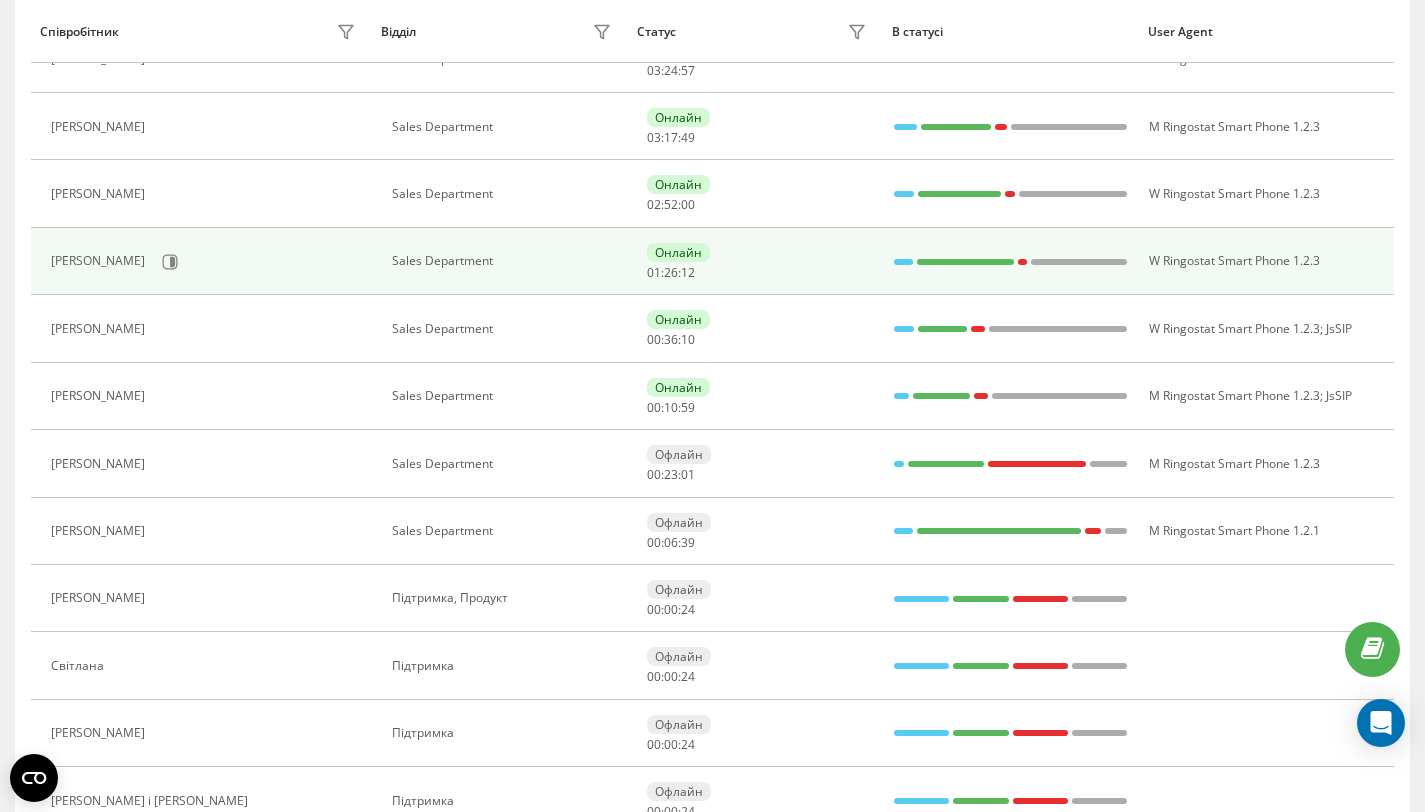 scroll, scrollTop: 883, scrollLeft: 0, axis: vertical 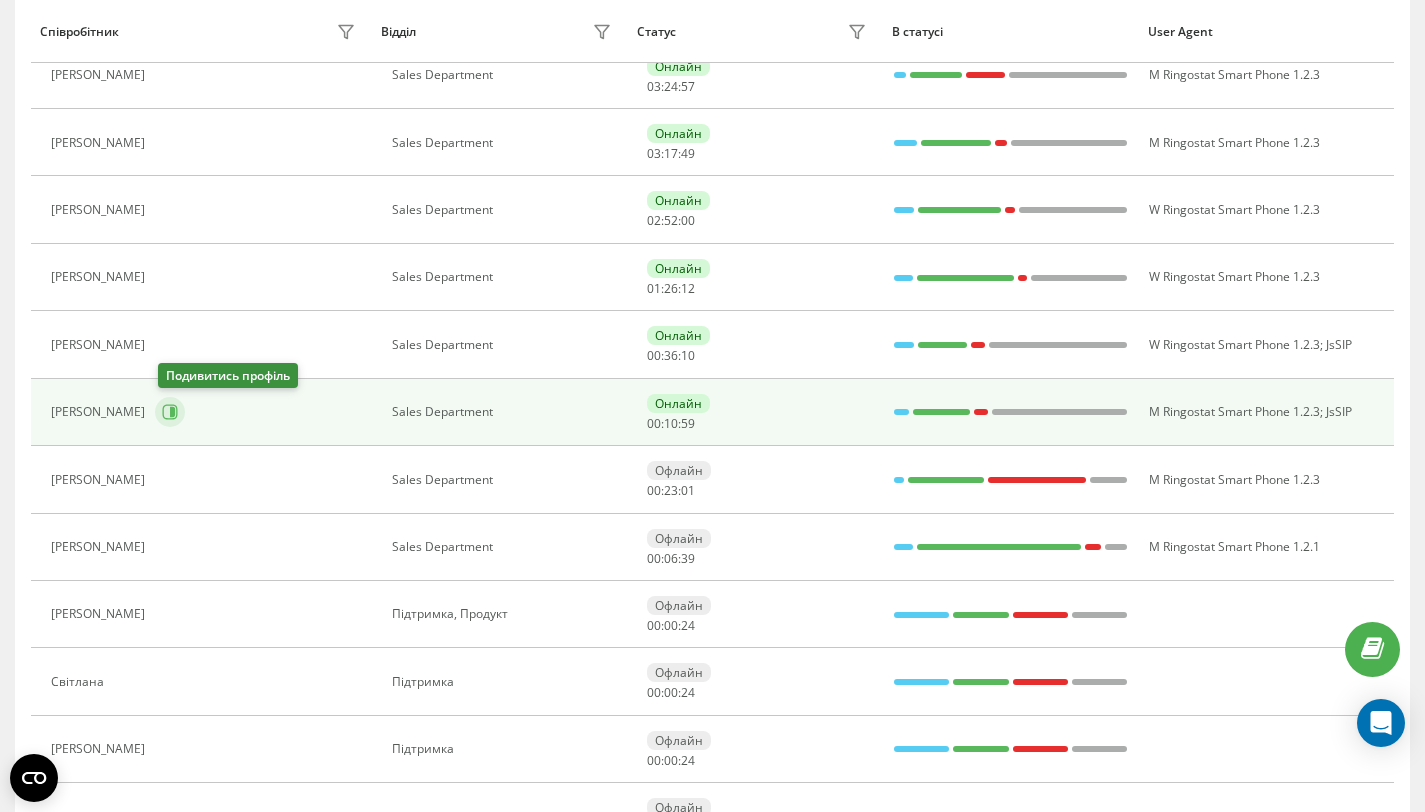 click 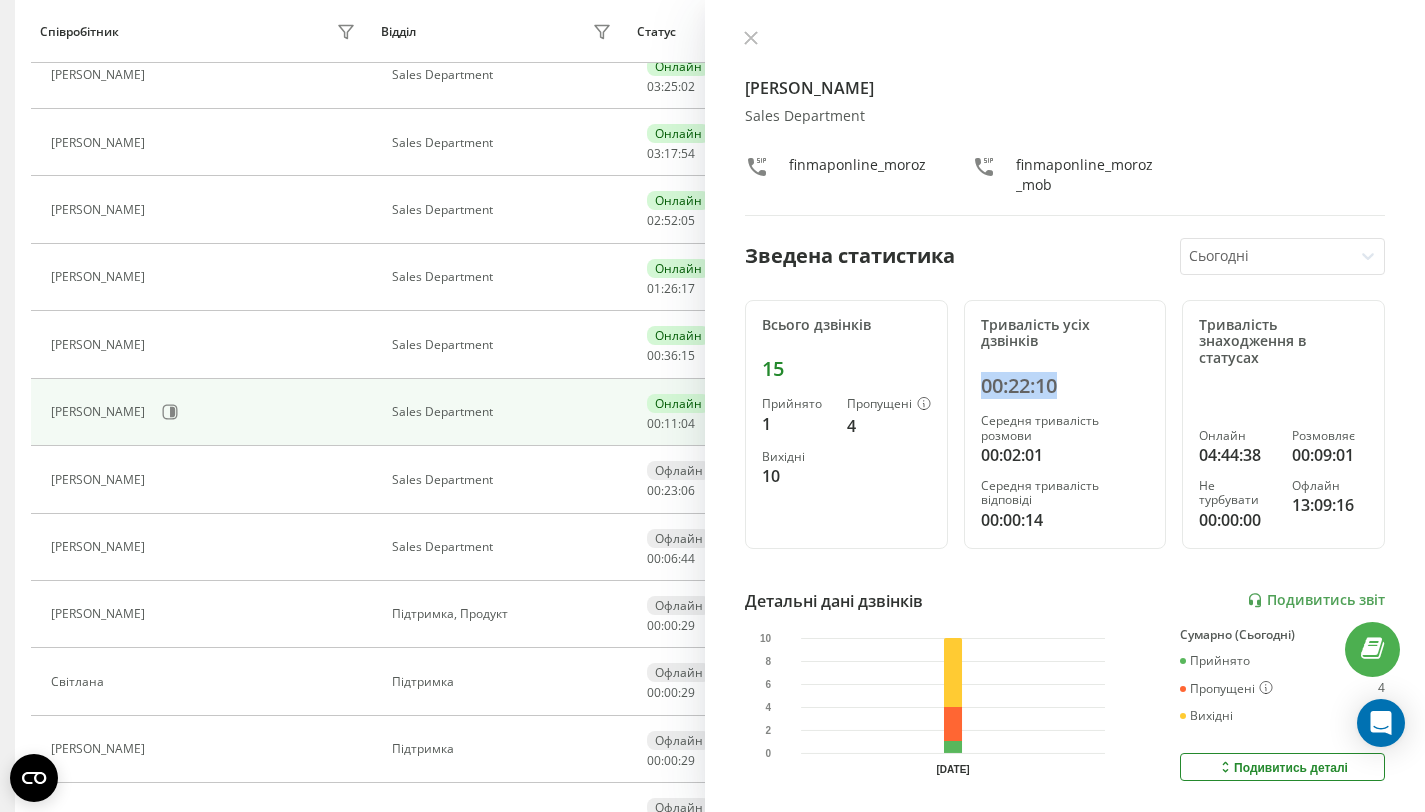 drag, startPoint x: 1048, startPoint y: 382, endPoint x: 978, endPoint y: 363, distance: 72.53275 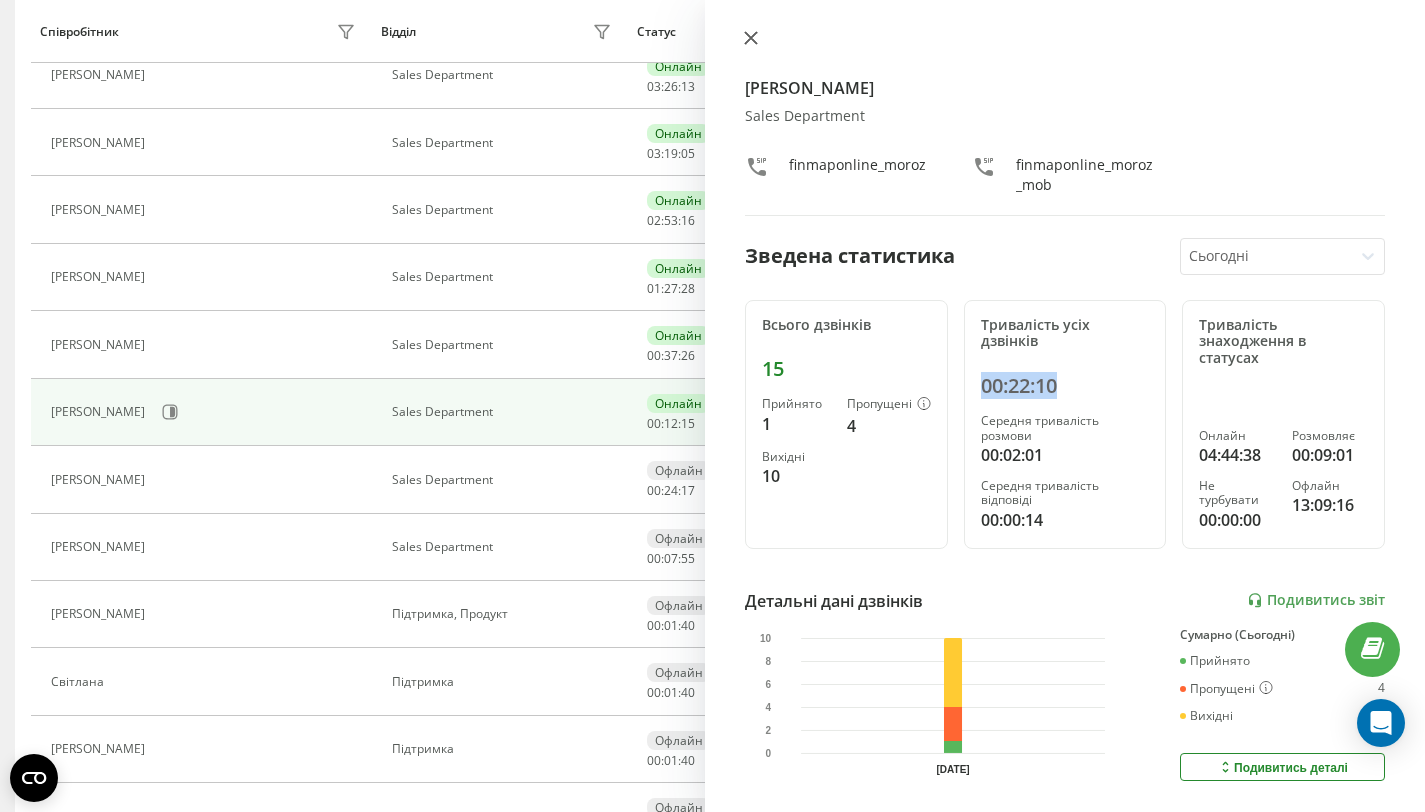 click 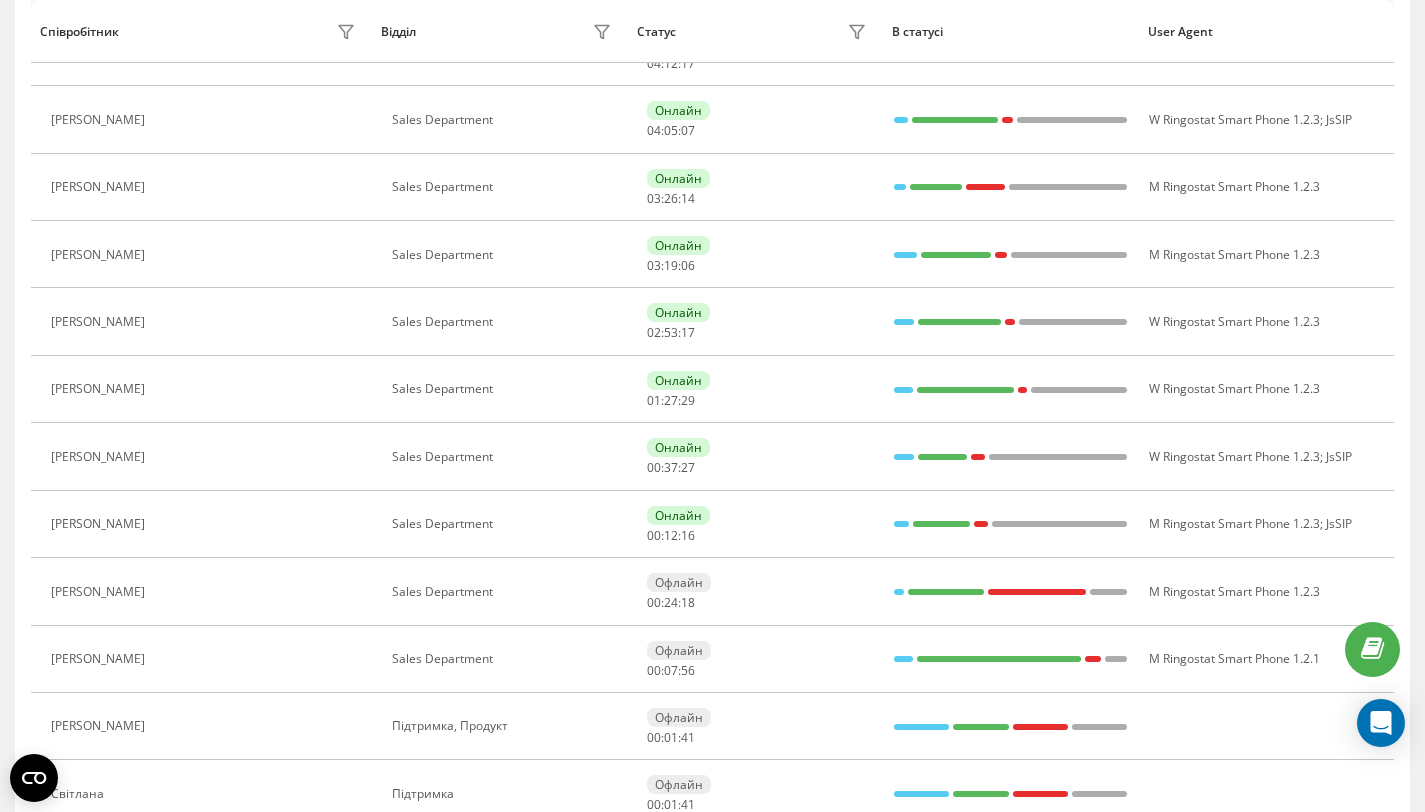 scroll, scrollTop: 650, scrollLeft: 0, axis: vertical 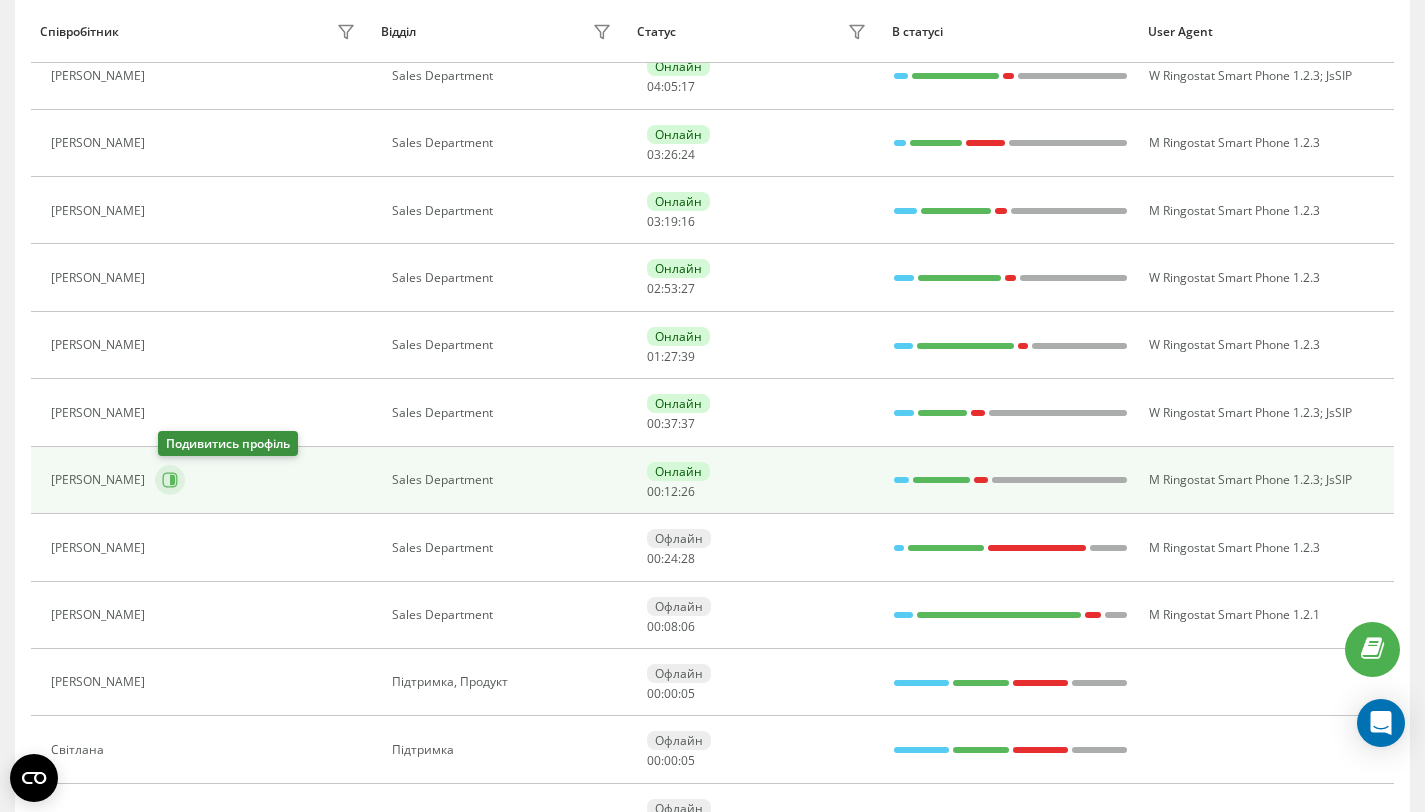 click 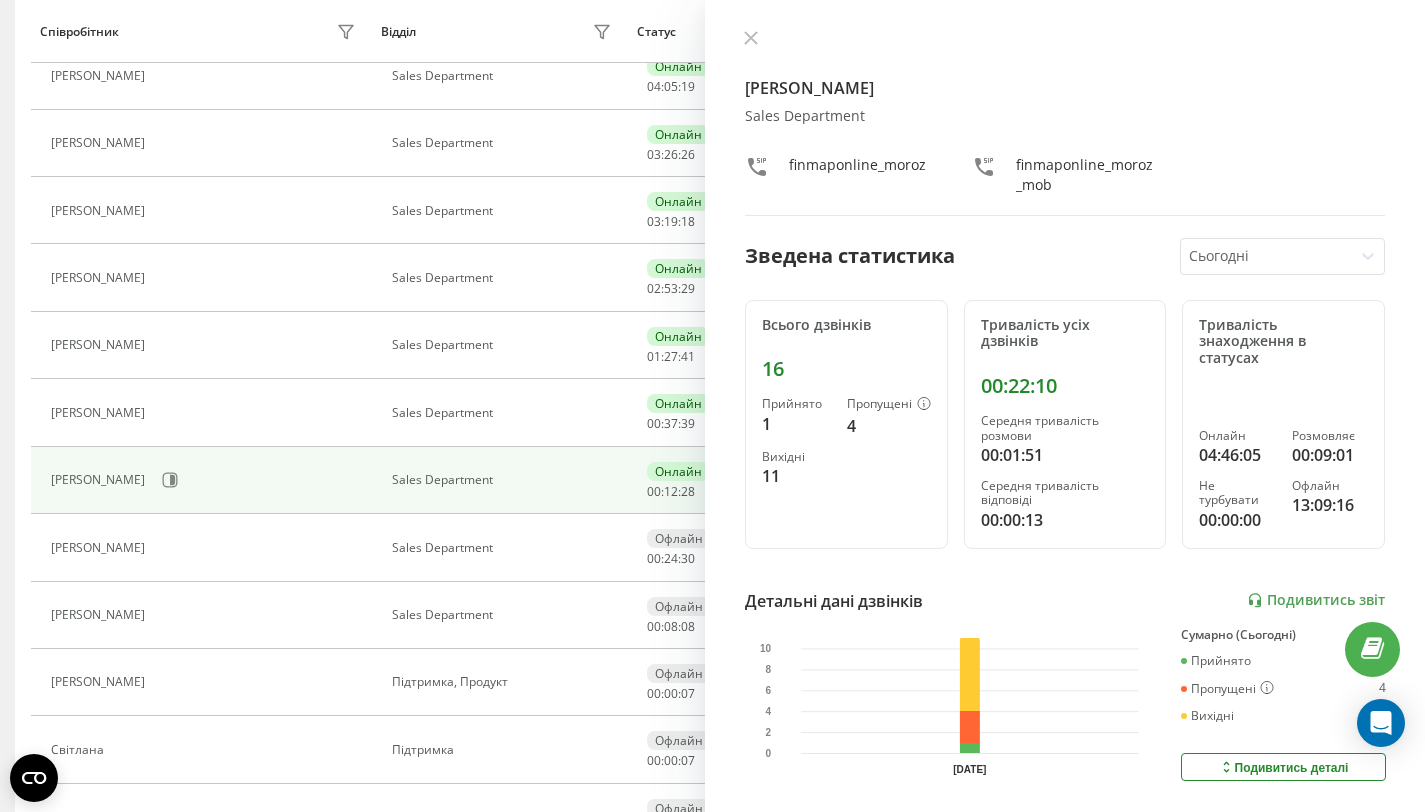 scroll, scrollTop: 276, scrollLeft: 0, axis: vertical 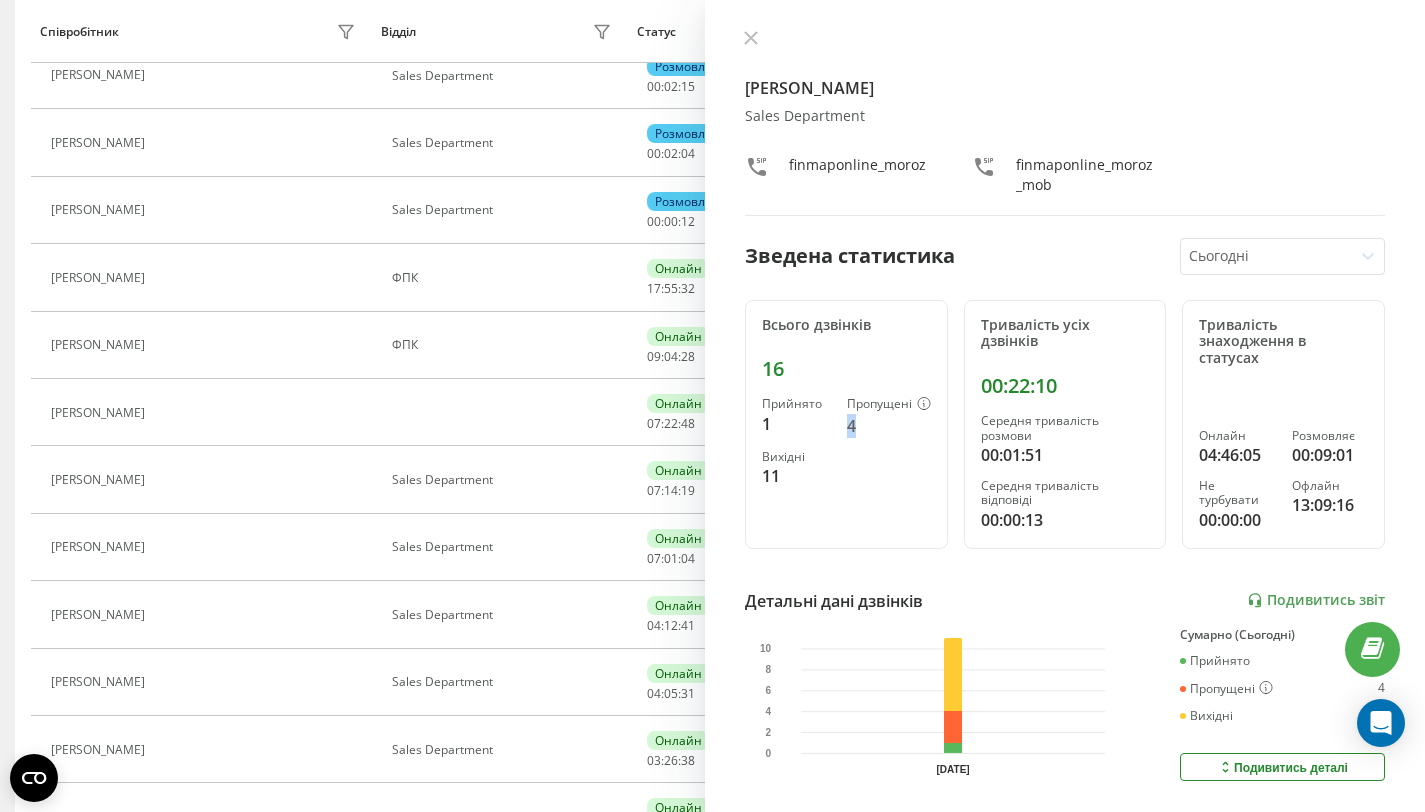 drag, startPoint x: 856, startPoint y: 429, endPoint x: 837, endPoint y: 424, distance: 19.646883 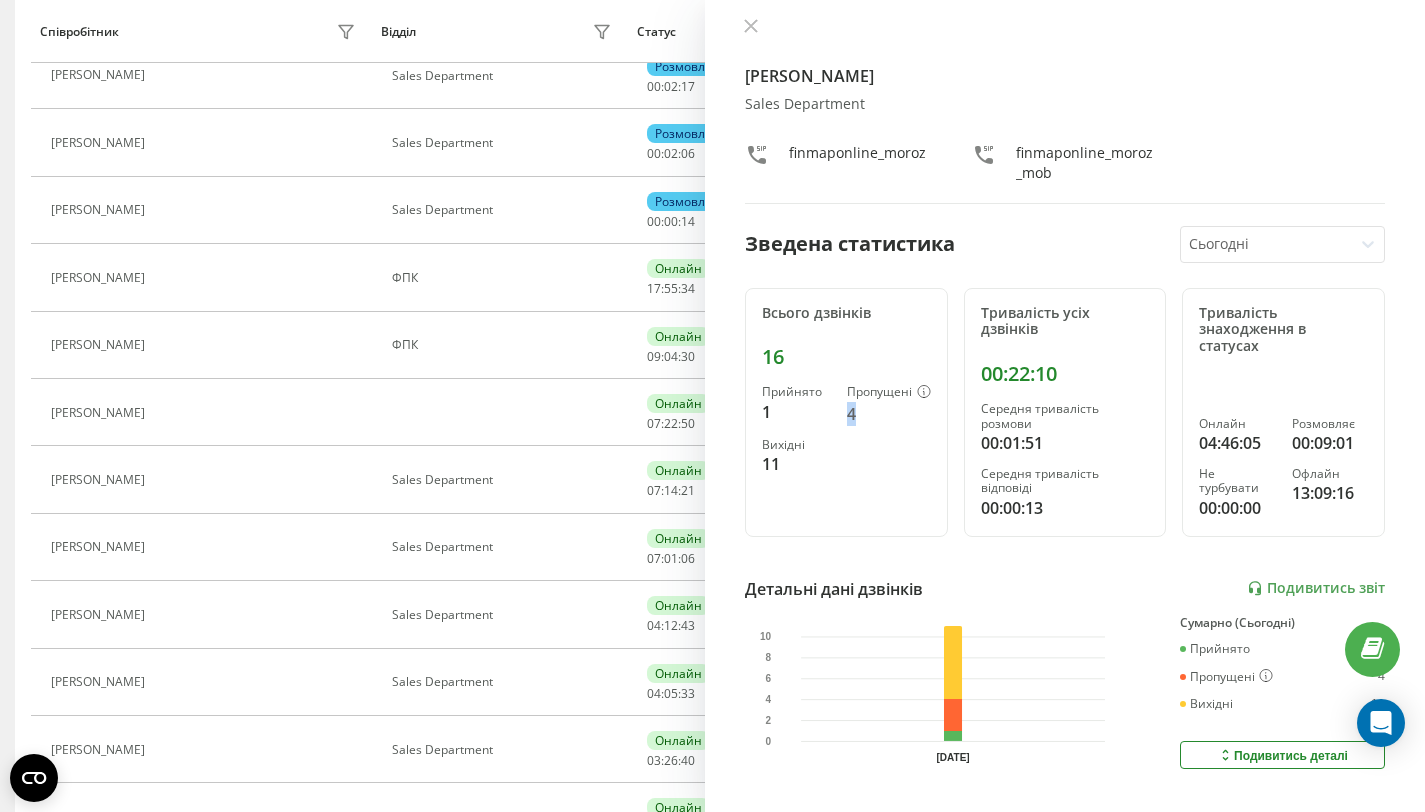 scroll, scrollTop: 14, scrollLeft: 0, axis: vertical 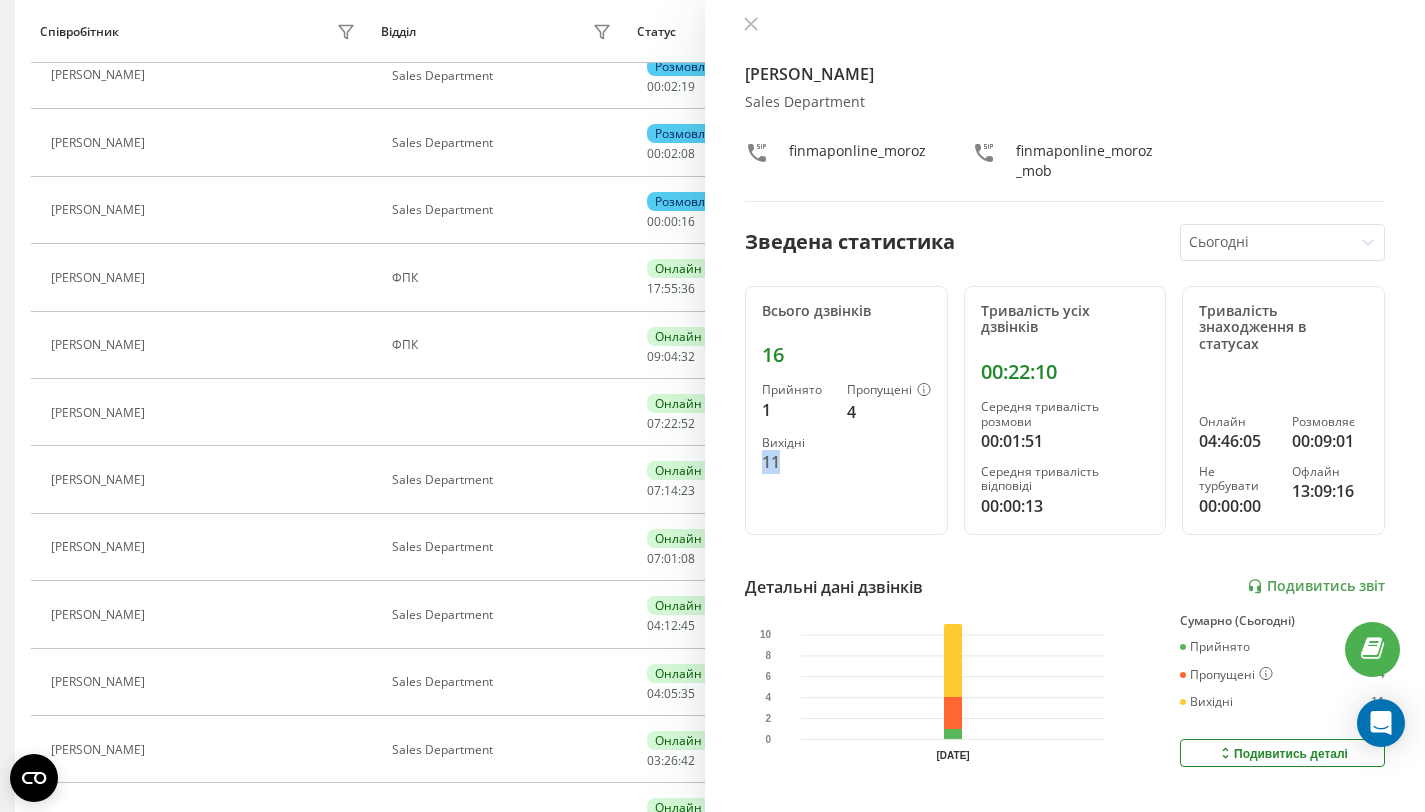drag, startPoint x: 785, startPoint y: 461, endPoint x: 765, endPoint y: 457, distance: 20.396078 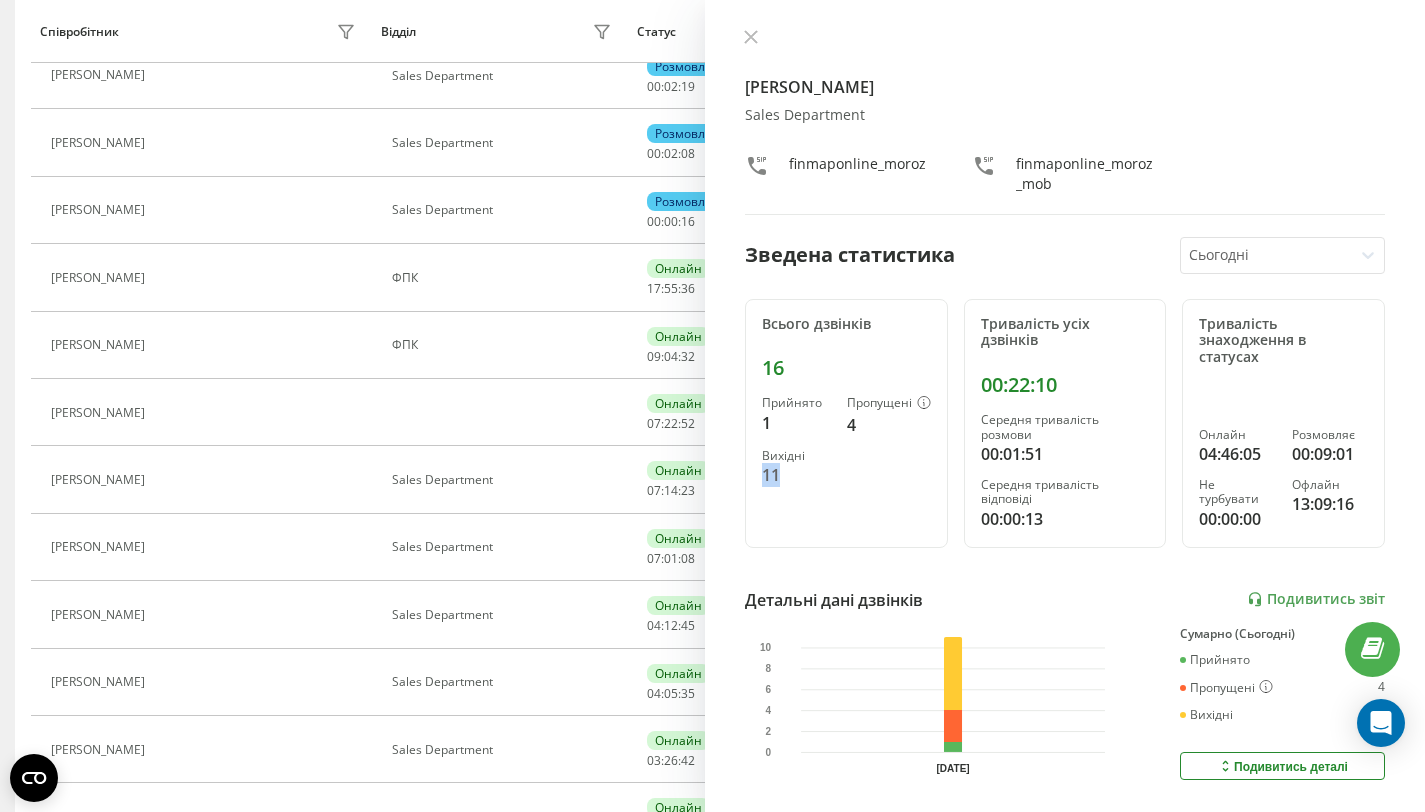 scroll, scrollTop: 0, scrollLeft: 0, axis: both 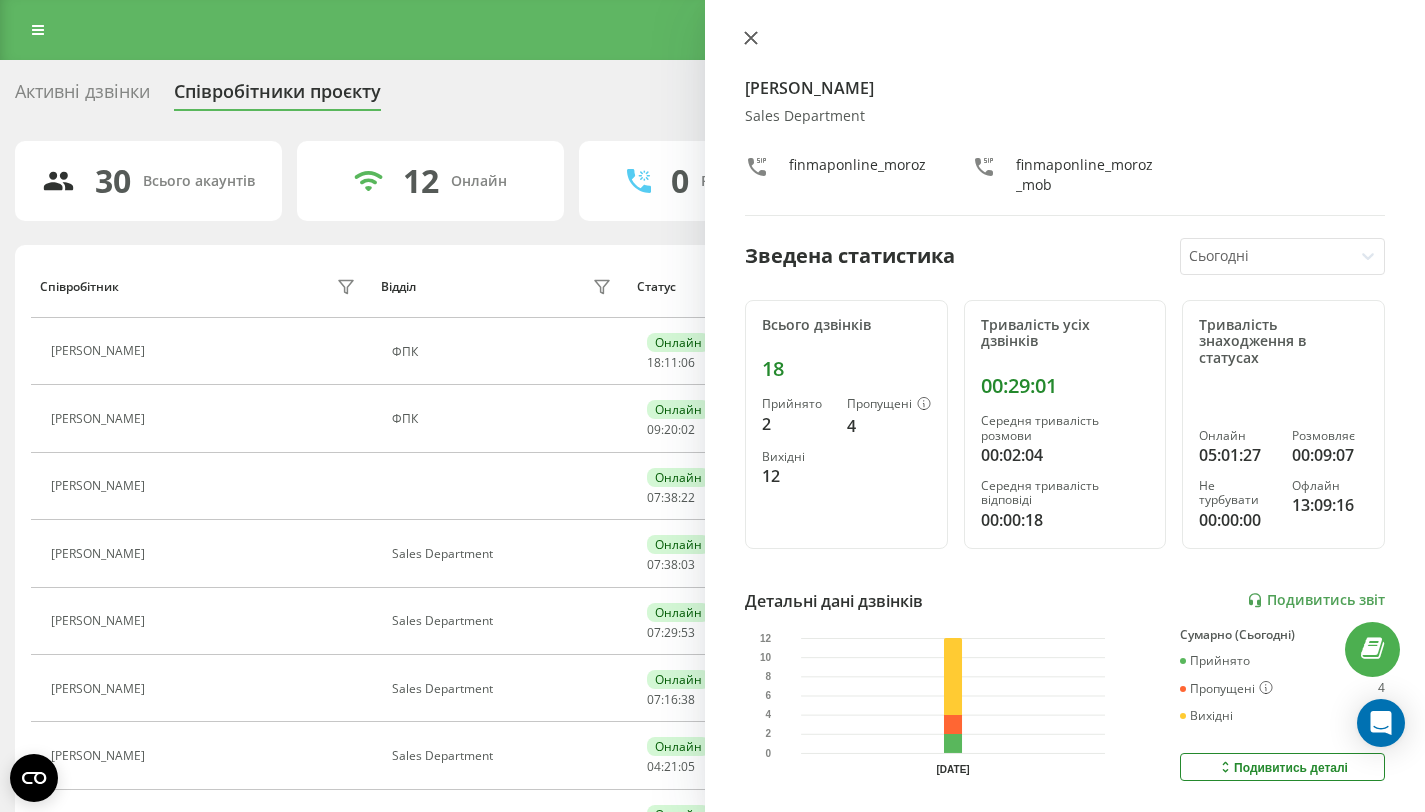 click 